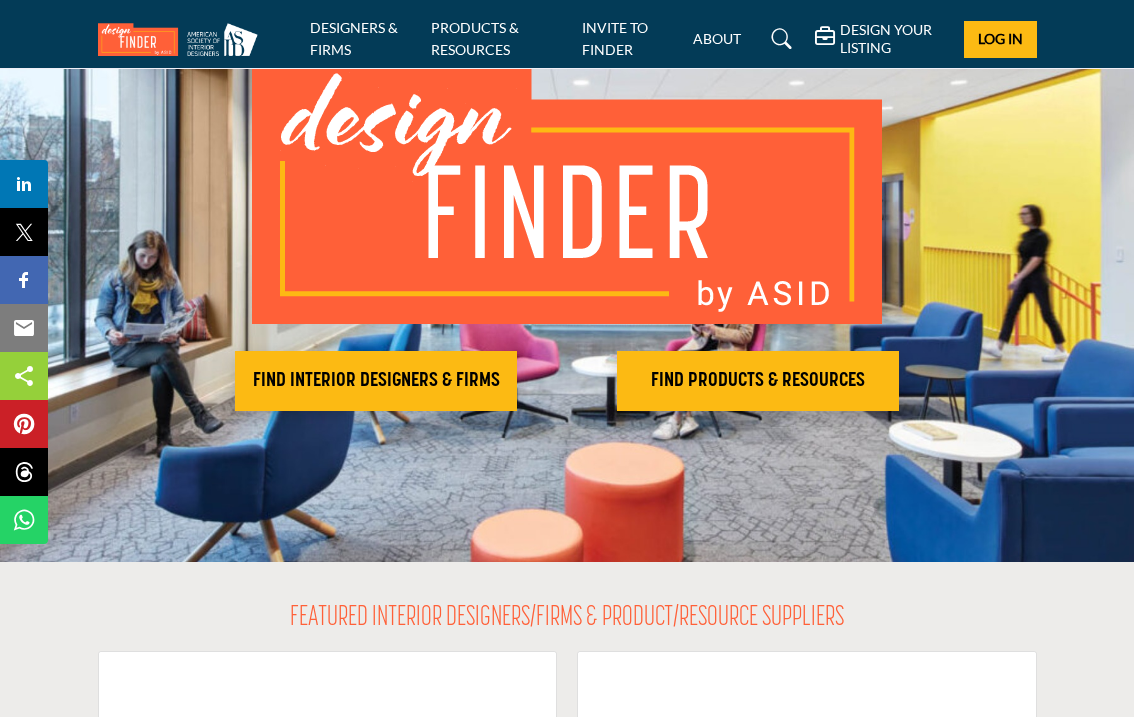scroll, scrollTop: 109, scrollLeft: 0, axis: vertical 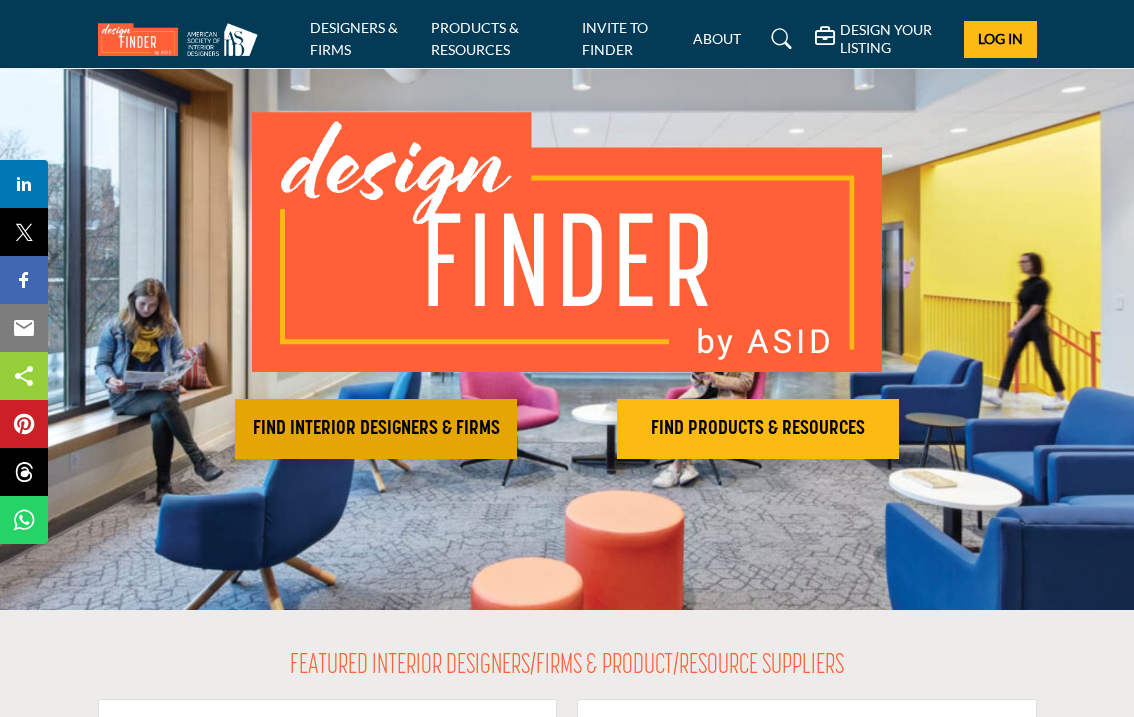 click on "FIND INTERIOR DESIGNERS & FIRMS" at bounding box center [376, 429] 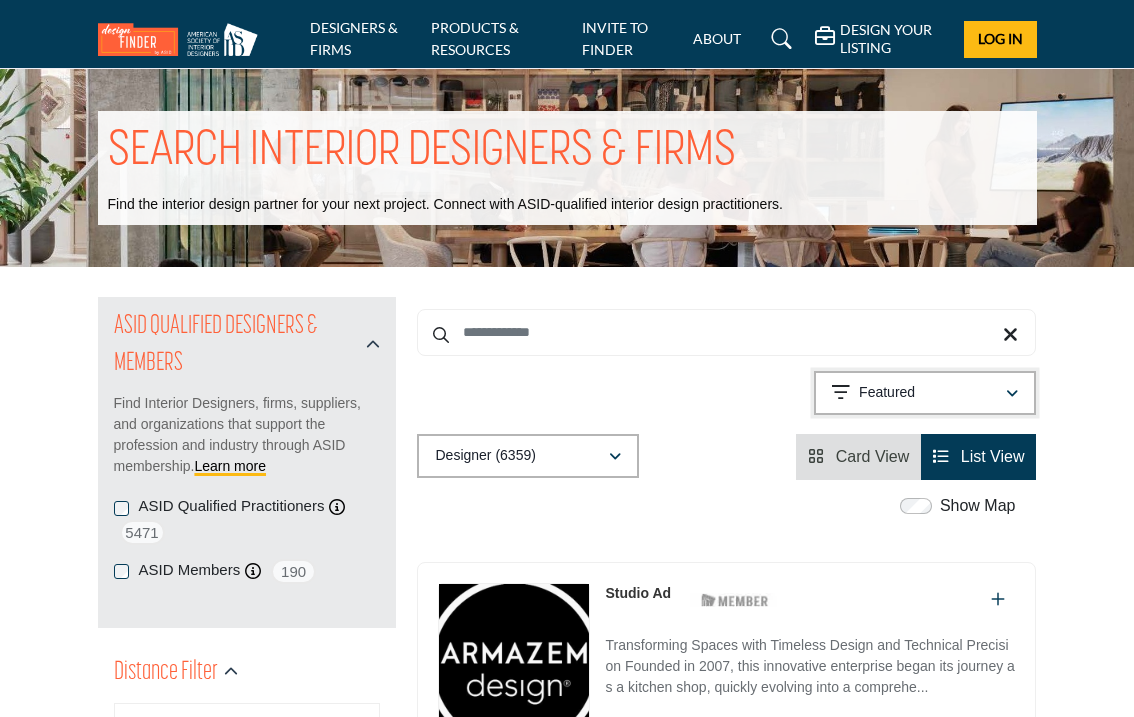 click on "Featured" at bounding box center [887, 393] 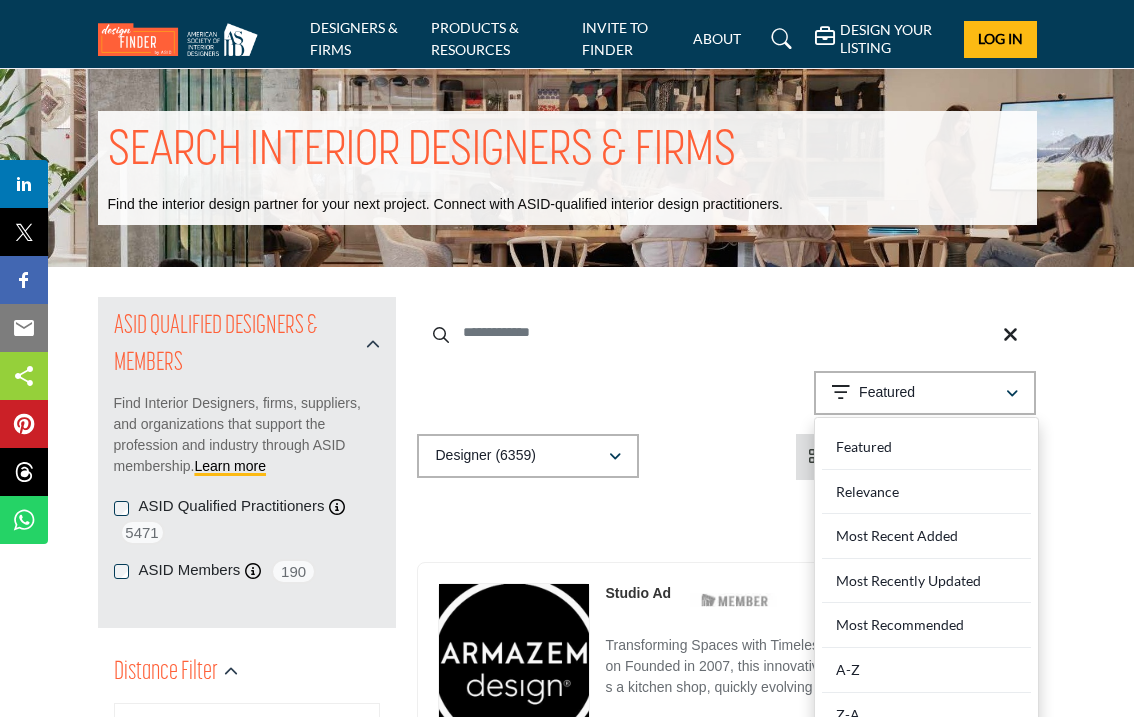 click at bounding box center (726, 332) 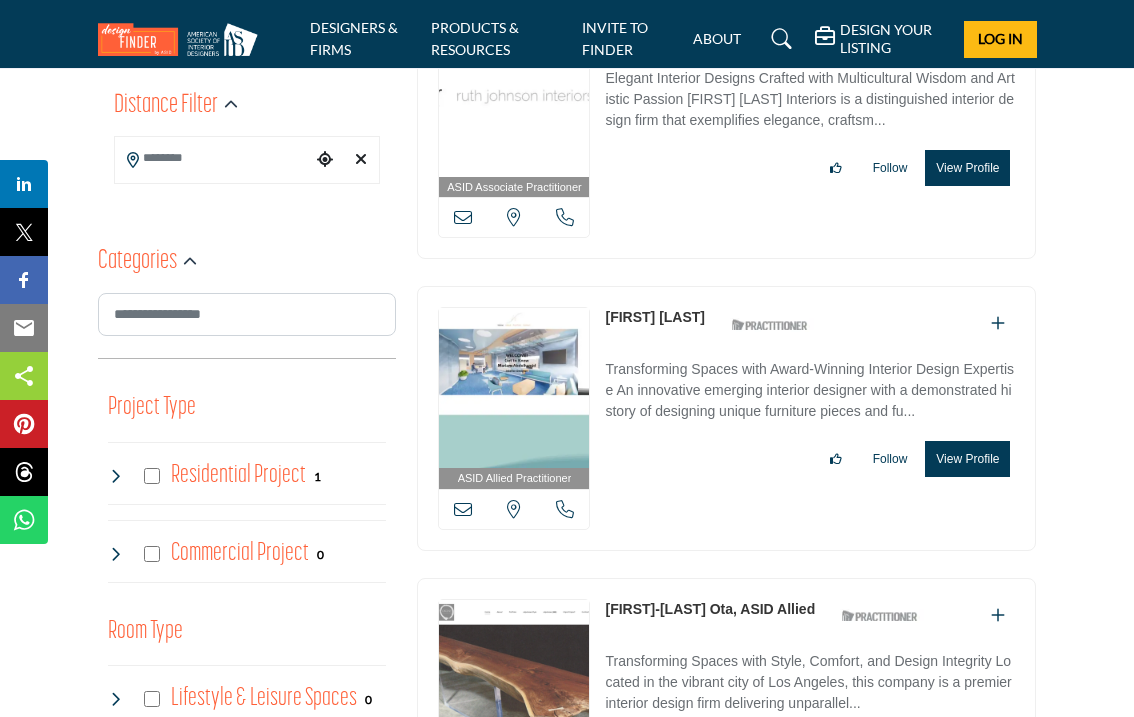 scroll, scrollTop: 720, scrollLeft: 0, axis: vertical 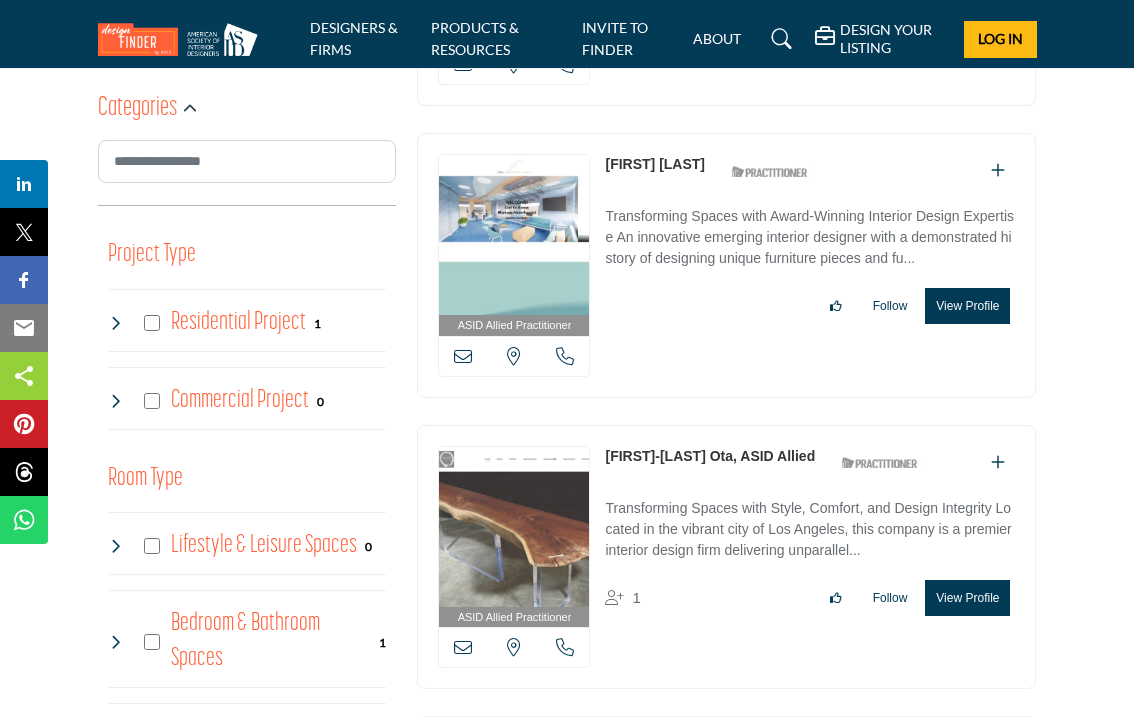 type on "********" 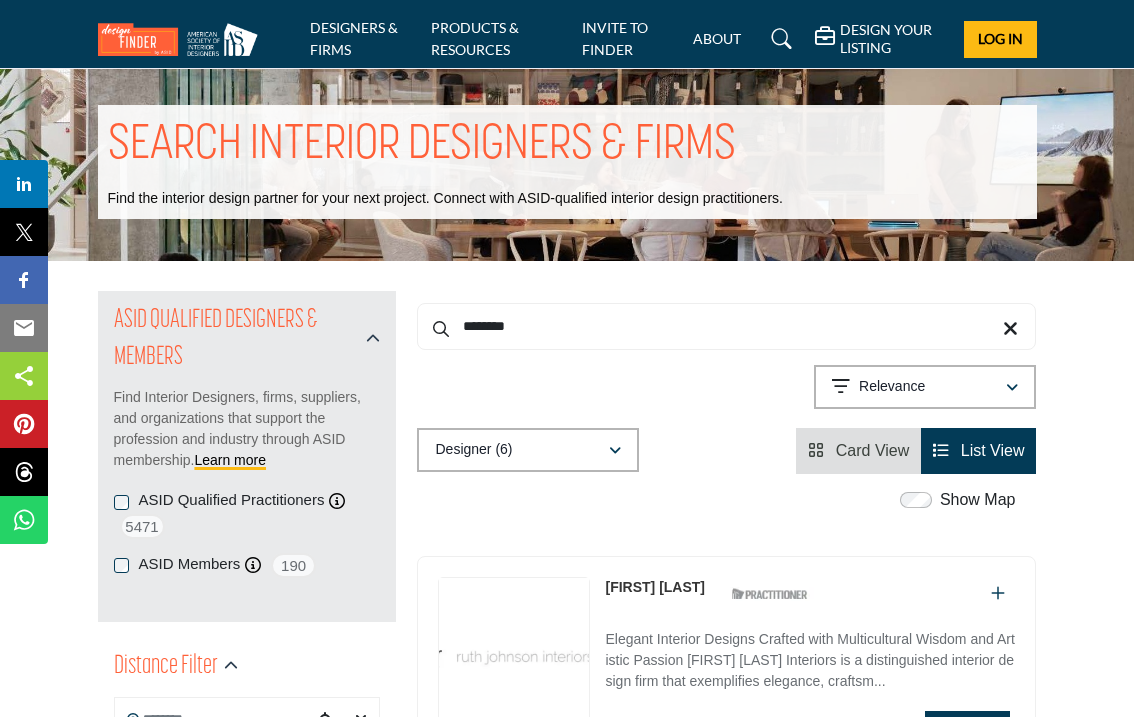 scroll, scrollTop: 0, scrollLeft: 0, axis: both 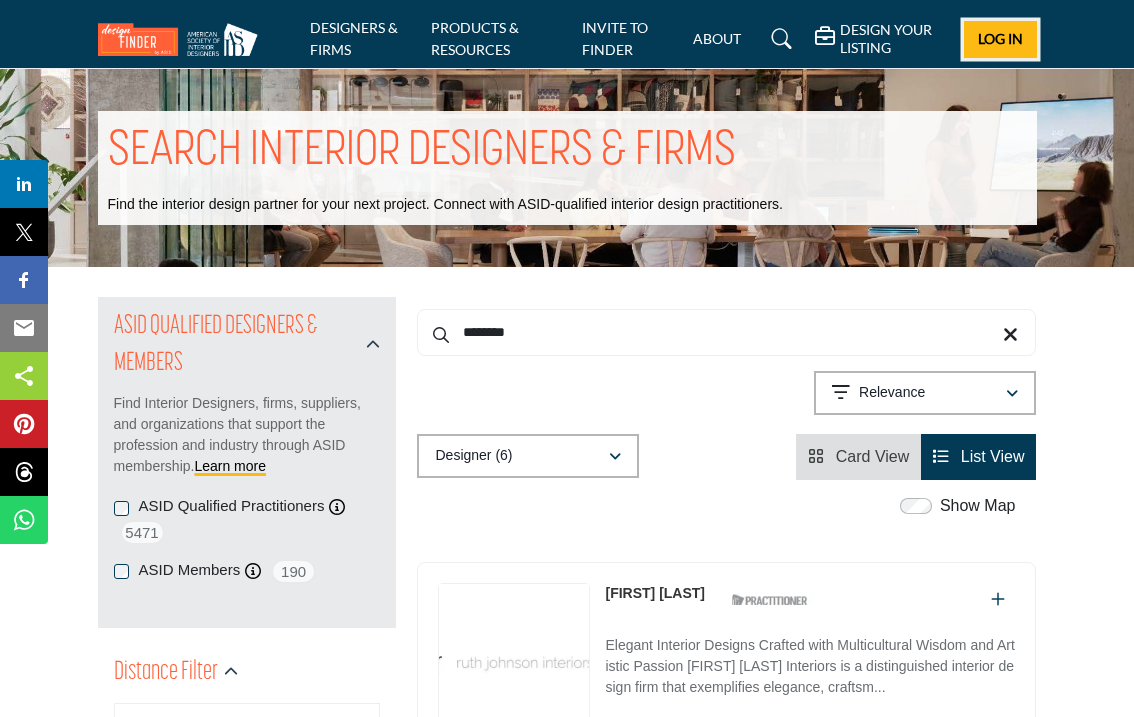 click on "Log In" at bounding box center (1000, 39) 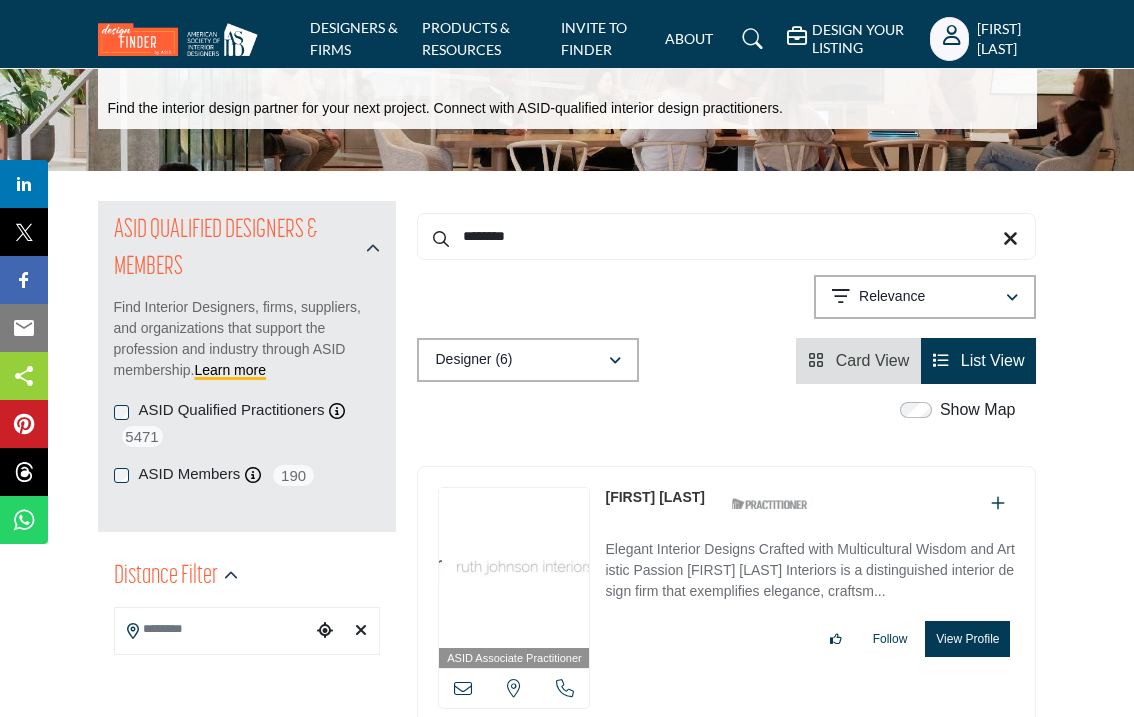 scroll, scrollTop: 94, scrollLeft: 0, axis: vertical 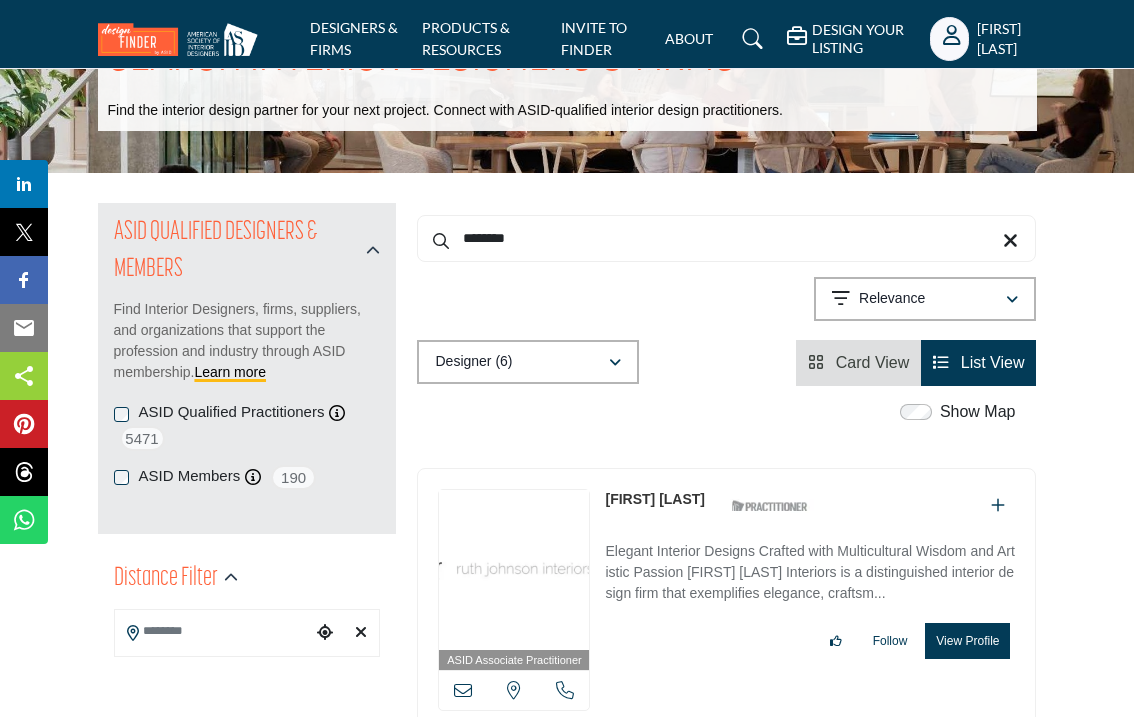 click on "Hisashi Miyao
My Profile
My Interests
My Lists
My Suppliers & Designers
Design Your Listing
Sign Out" at bounding box center [983, 39] 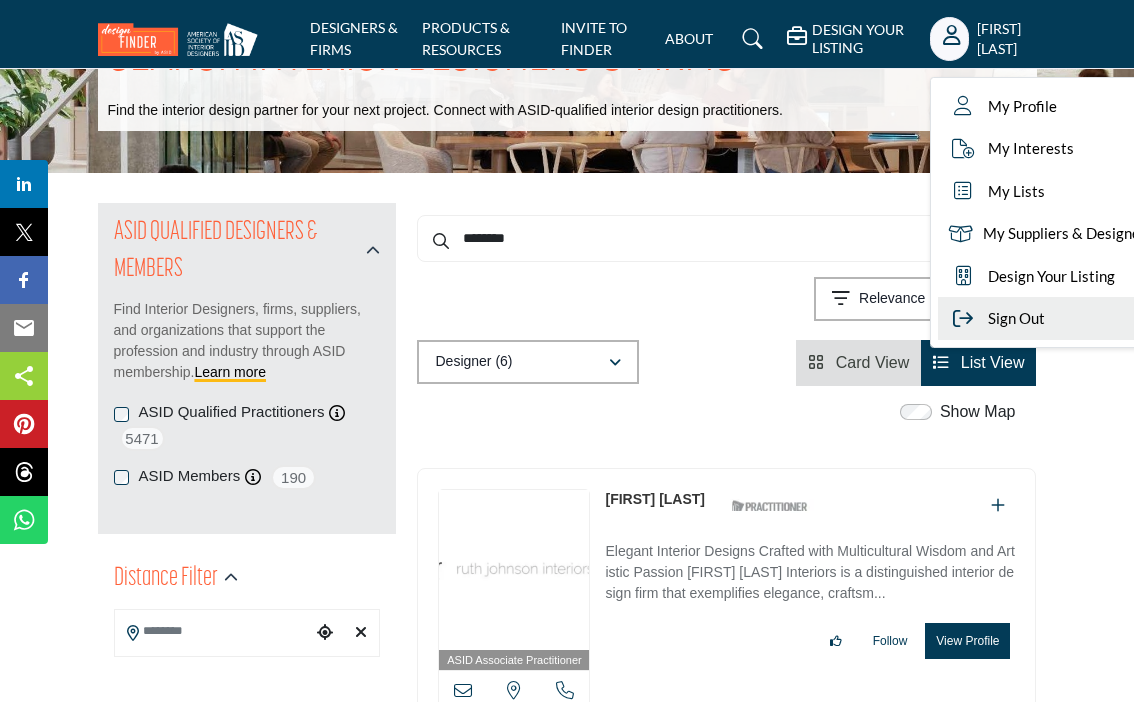click on "Sign Out" at bounding box center (1045, 318) 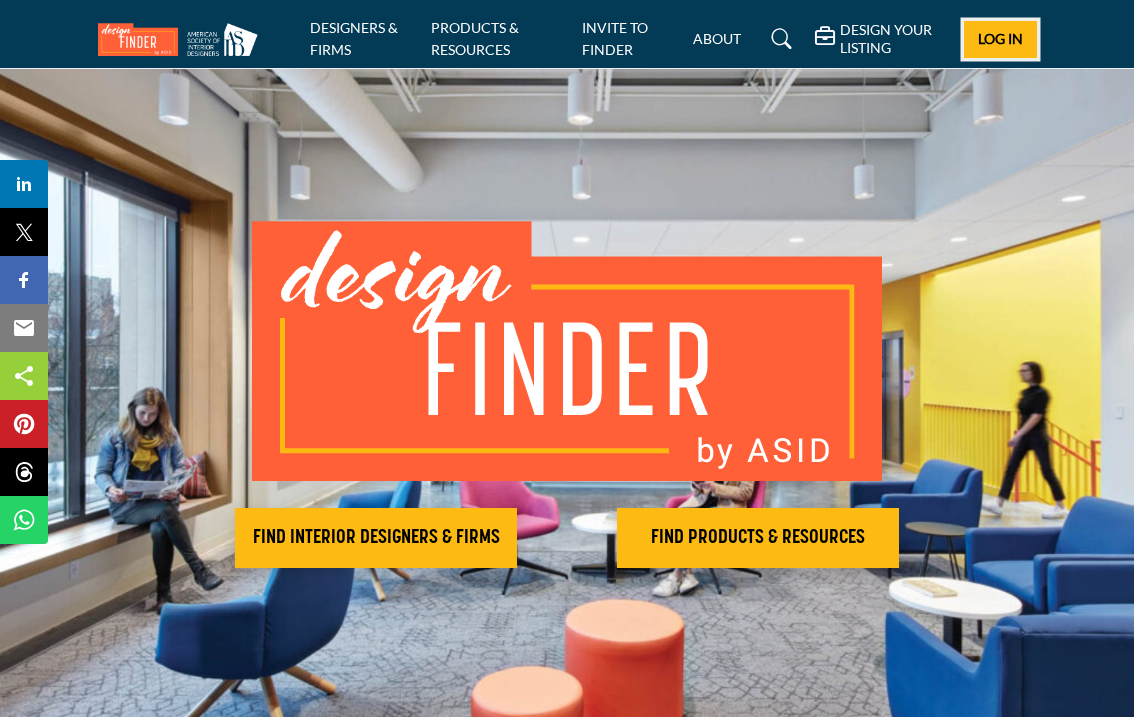click on "Log In" at bounding box center [1000, 38] 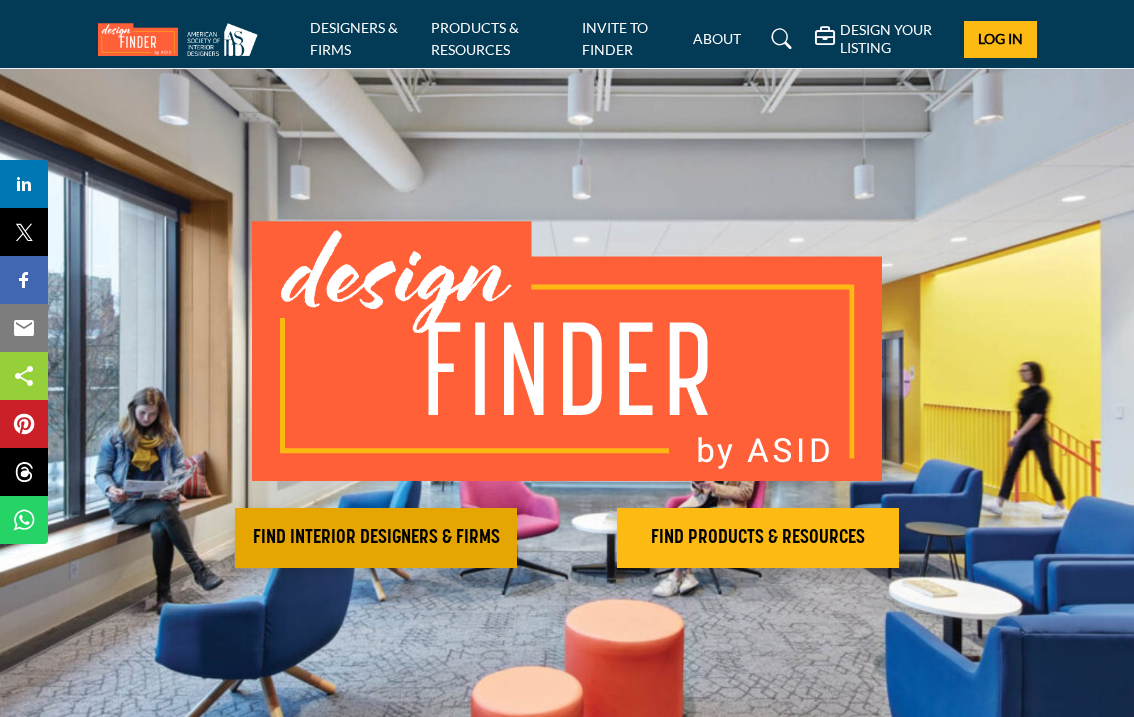 scroll, scrollTop: 0, scrollLeft: 0, axis: both 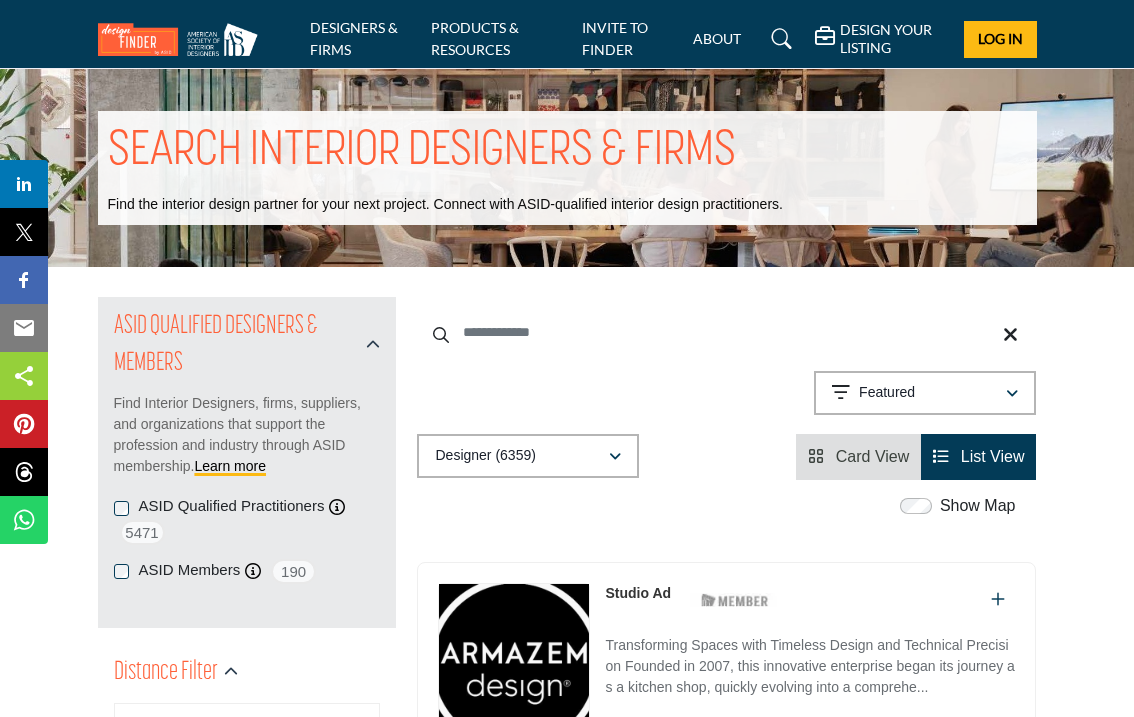 click at bounding box center [726, 332] 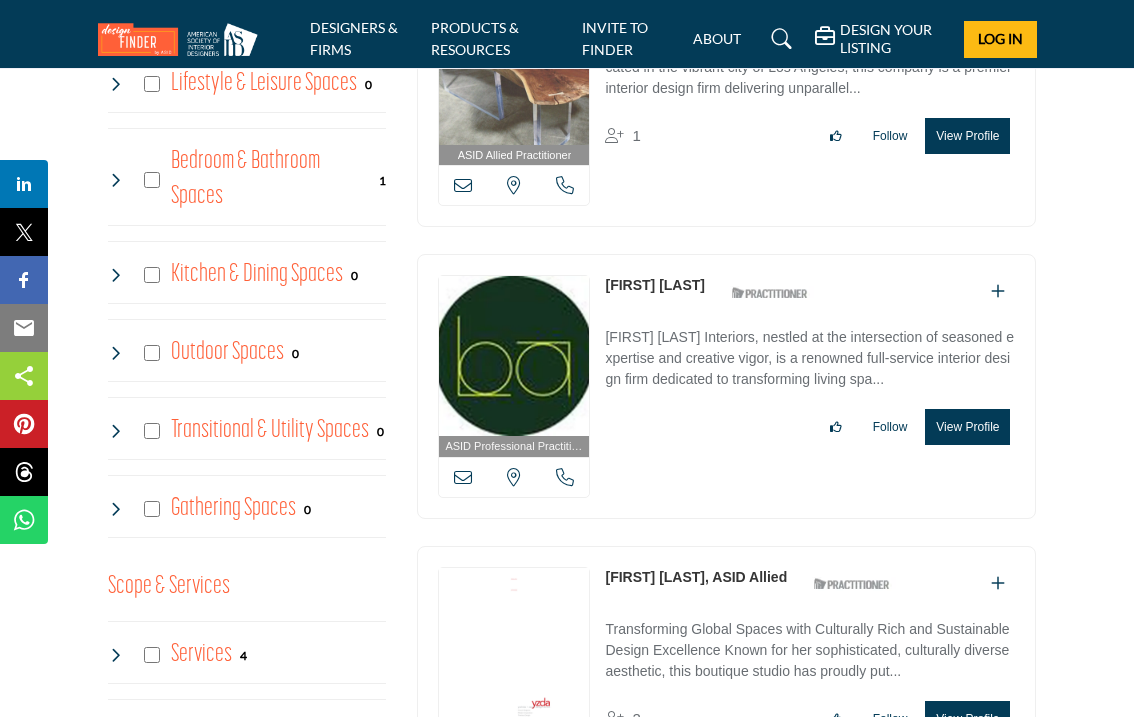 scroll, scrollTop: 1351, scrollLeft: 0, axis: vertical 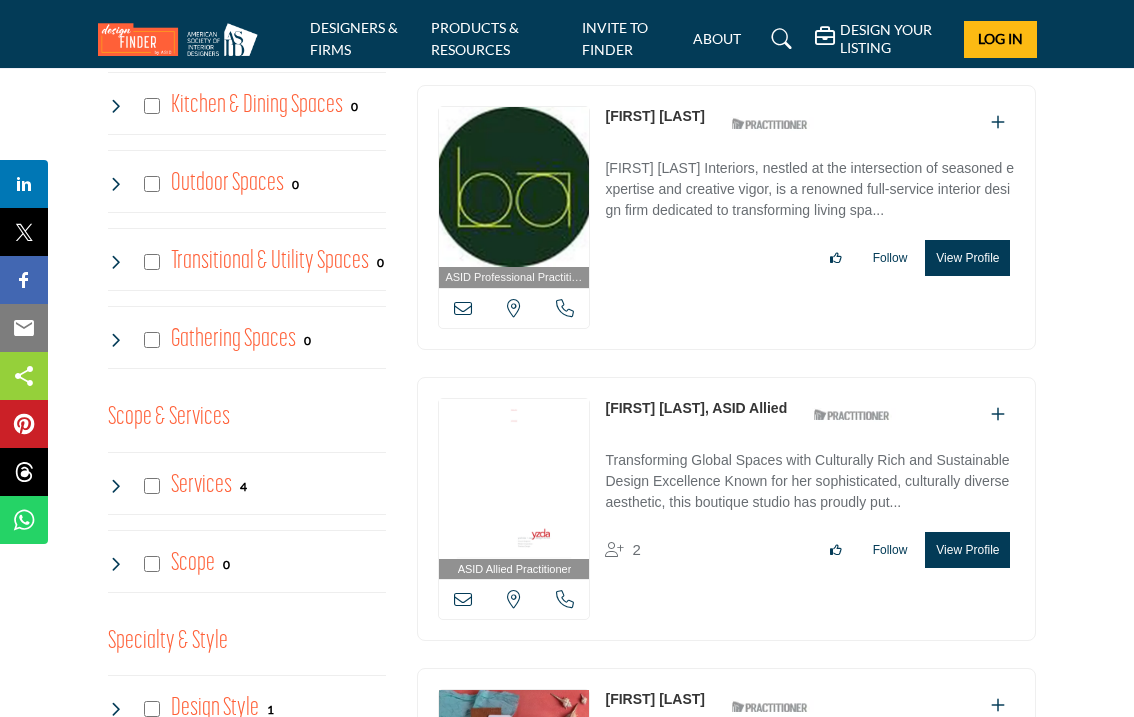 type on "********" 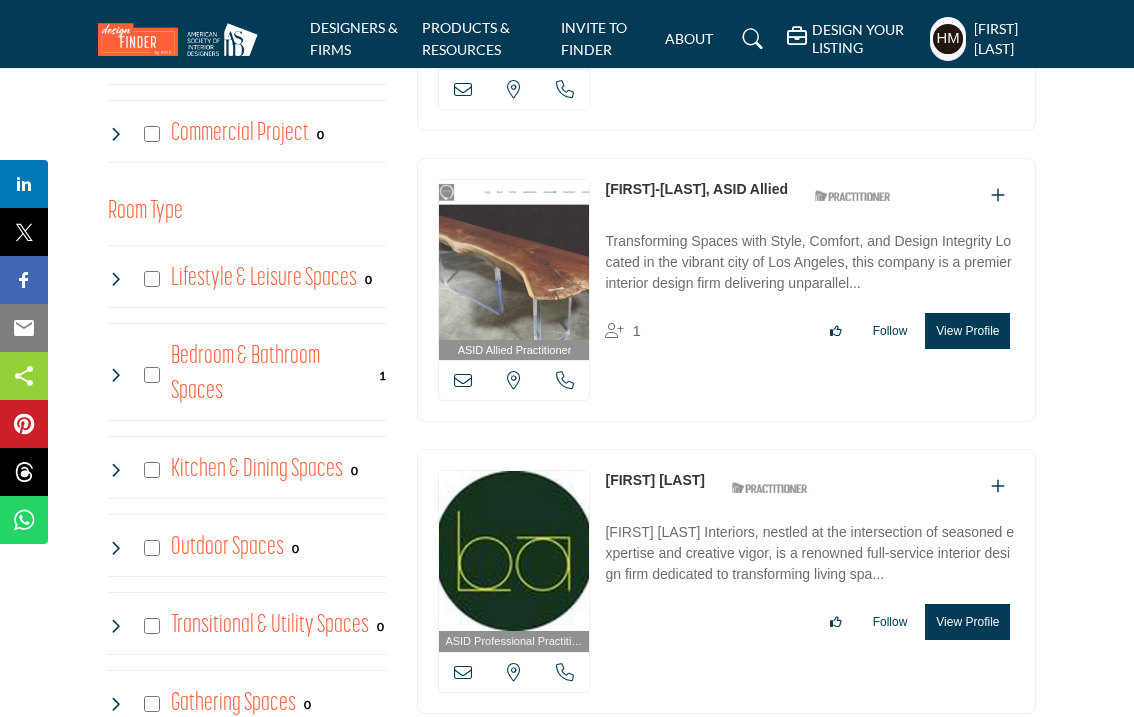 scroll, scrollTop: 989, scrollLeft: 0, axis: vertical 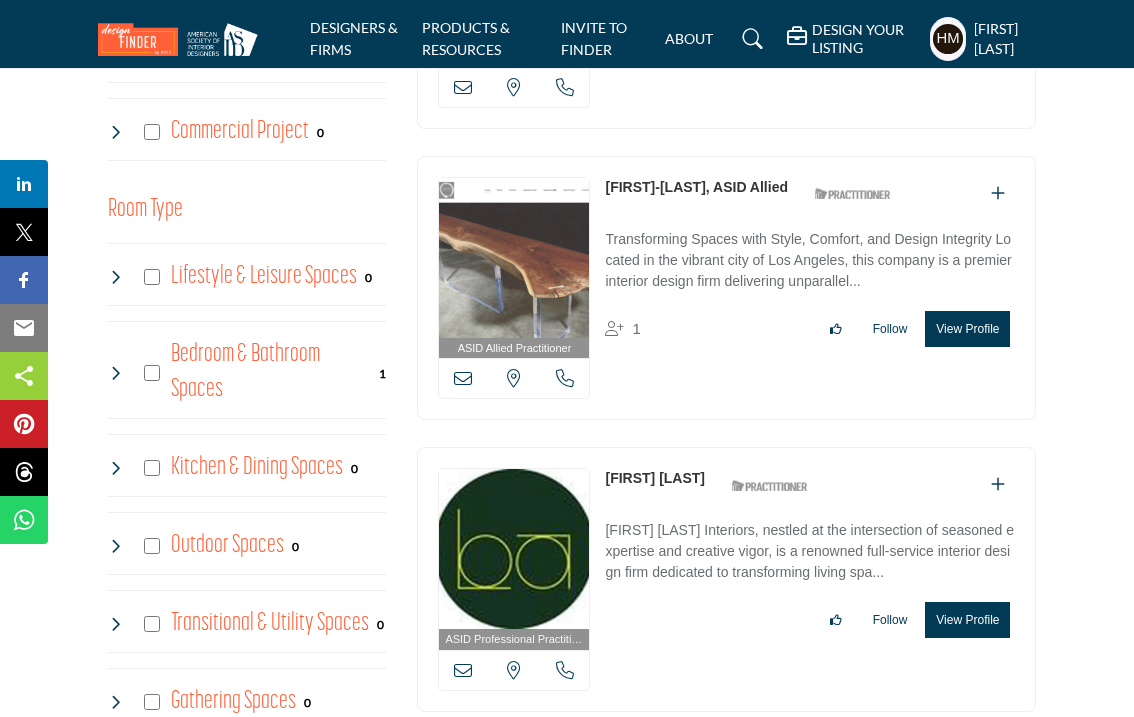 click at bounding box center [463, 378] 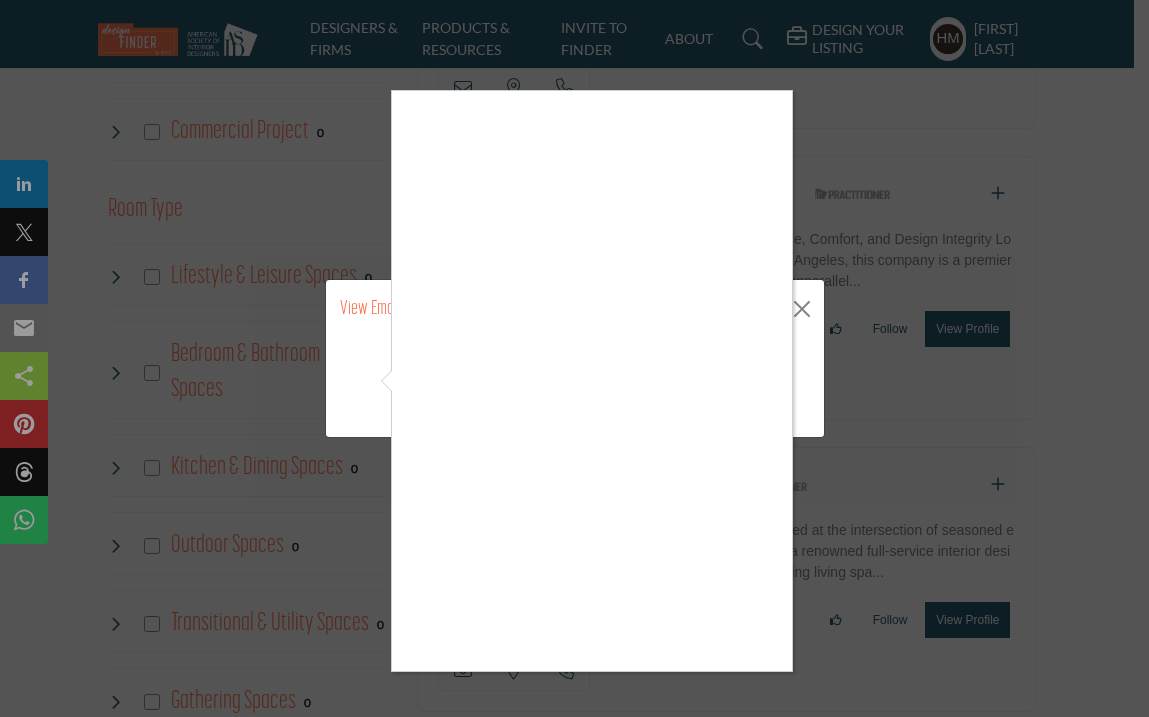 click at bounding box center (574, 358) 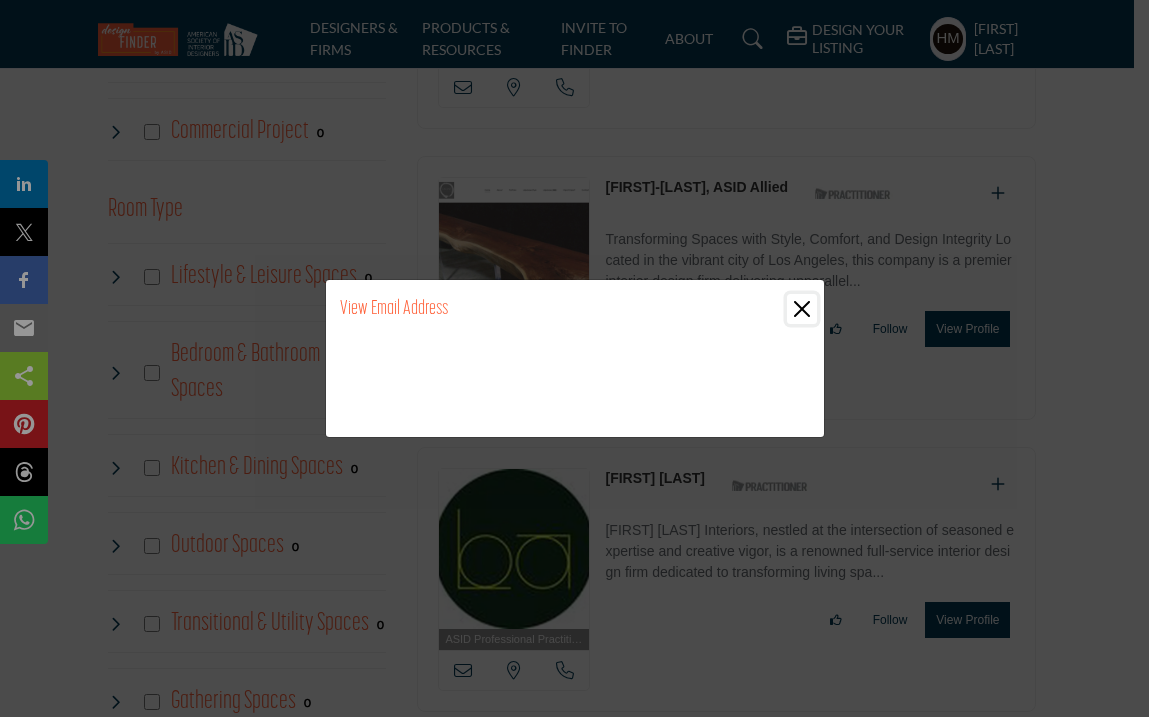 click at bounding box center [802, 309] 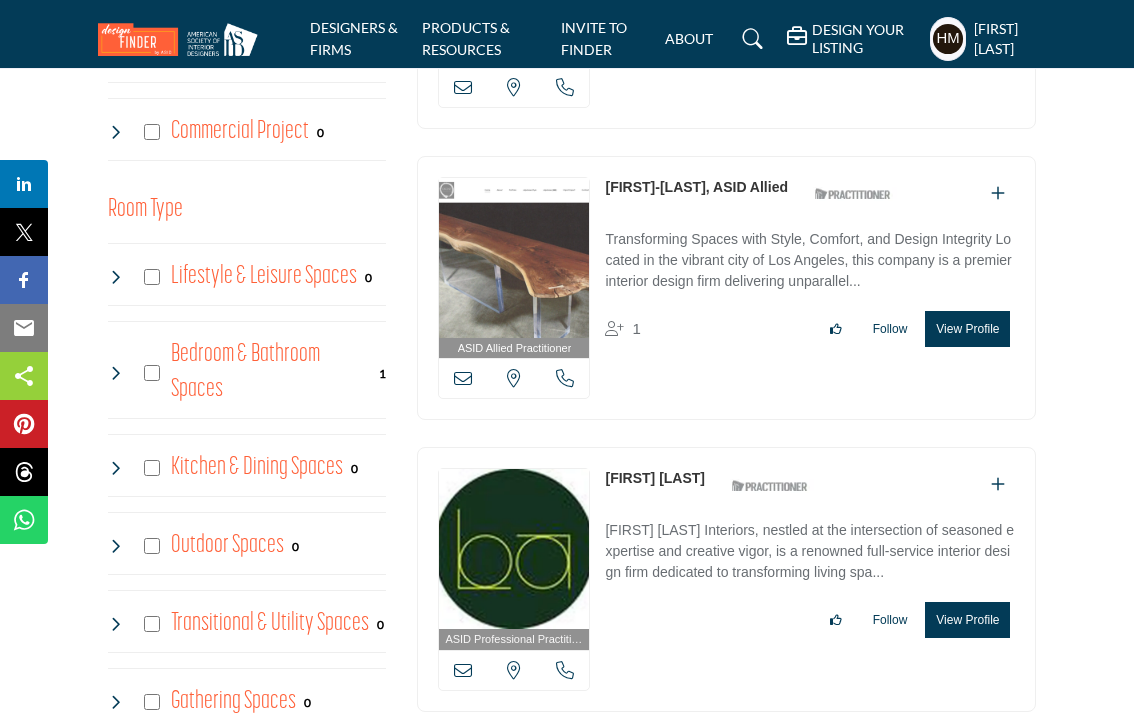 click at bounding box center (183, 39) 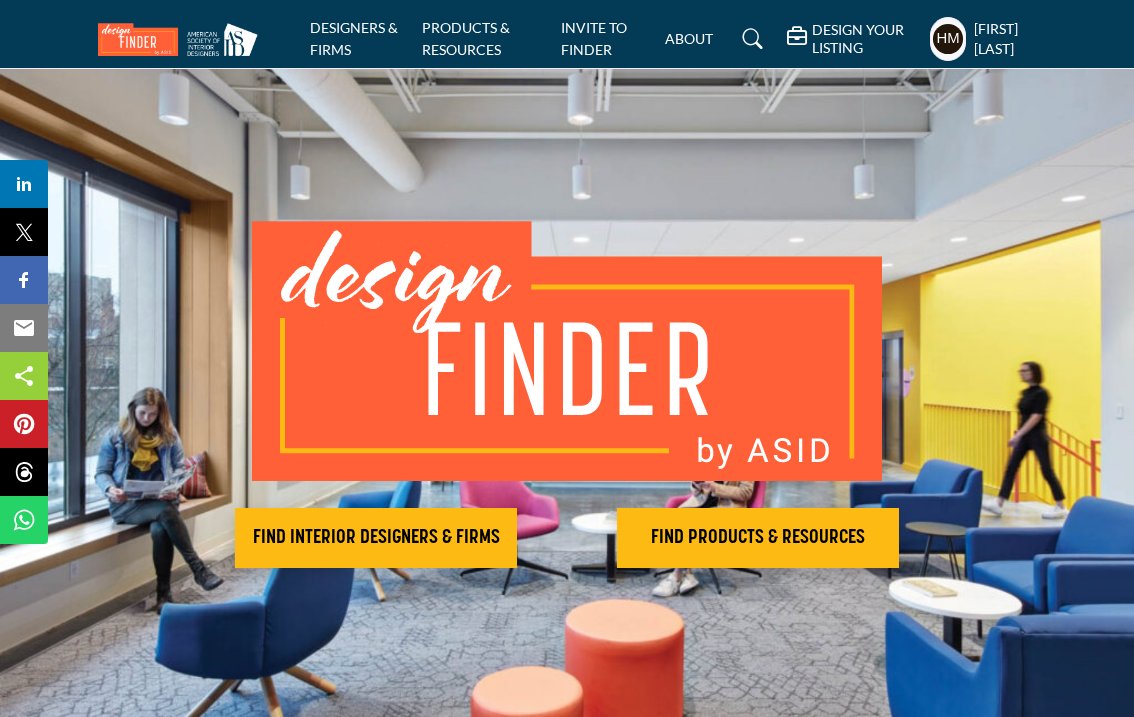 scroll, scrollTop: 0, scrollLeft: 0, axis: both 